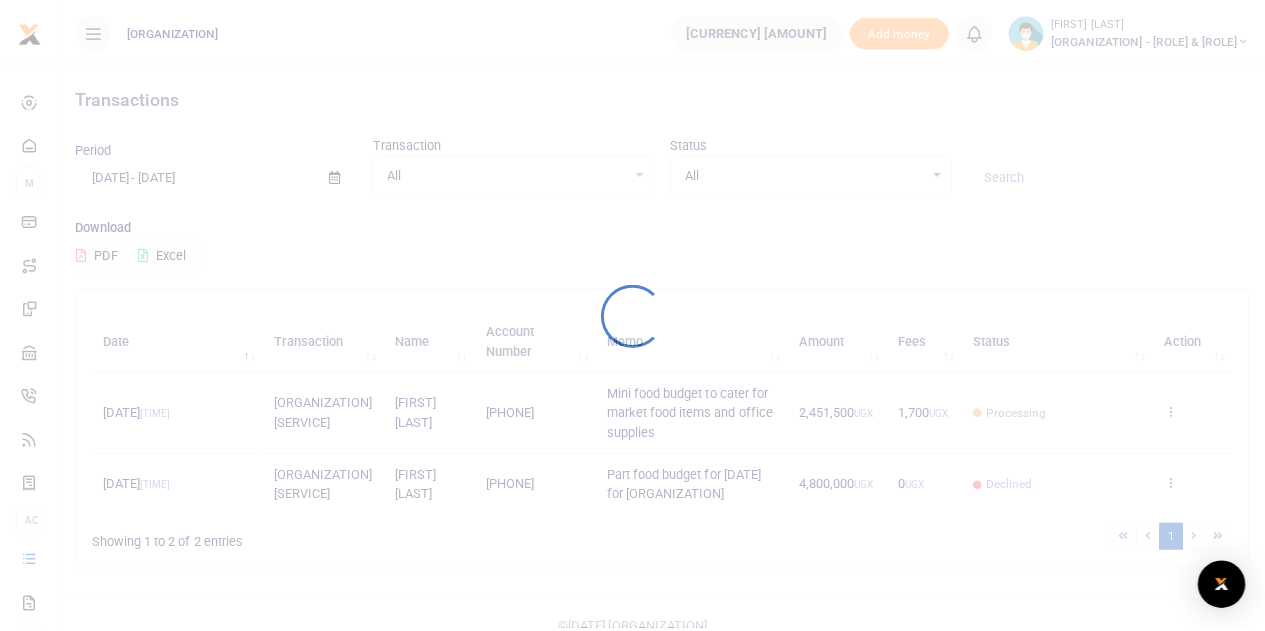 scroll, scrollTop: 0, scrollLeft: 0, axis: both 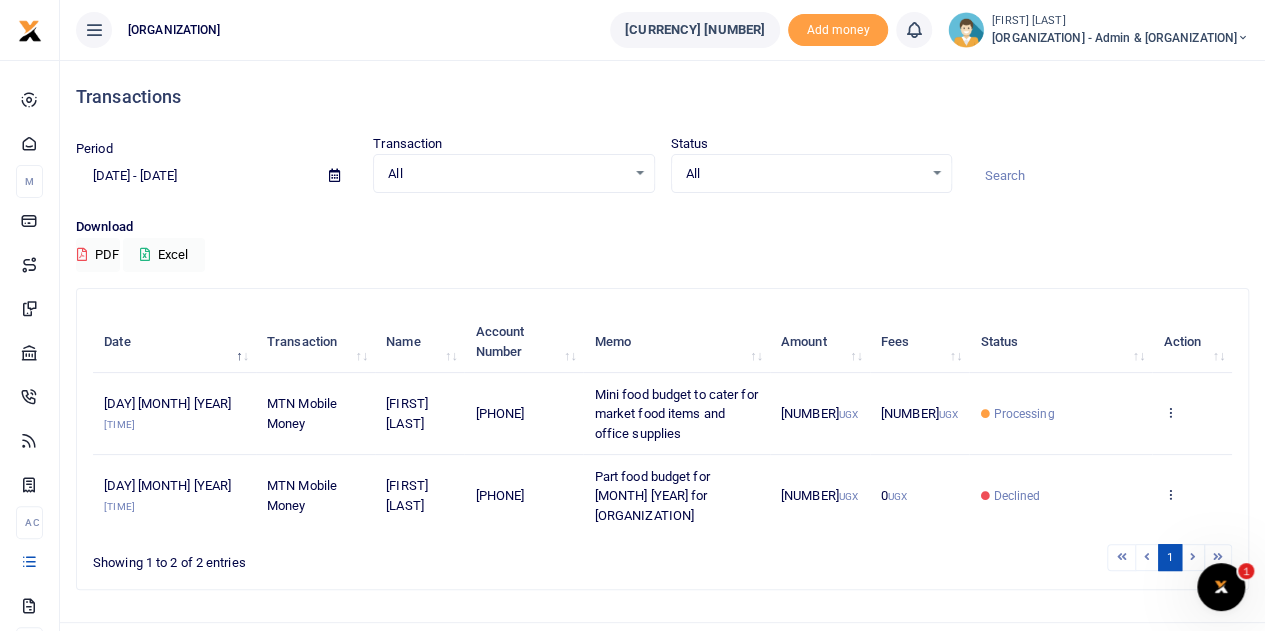 click on "[COMPANY] - Admin & Perdeims" at bounding box center (1120, 38) 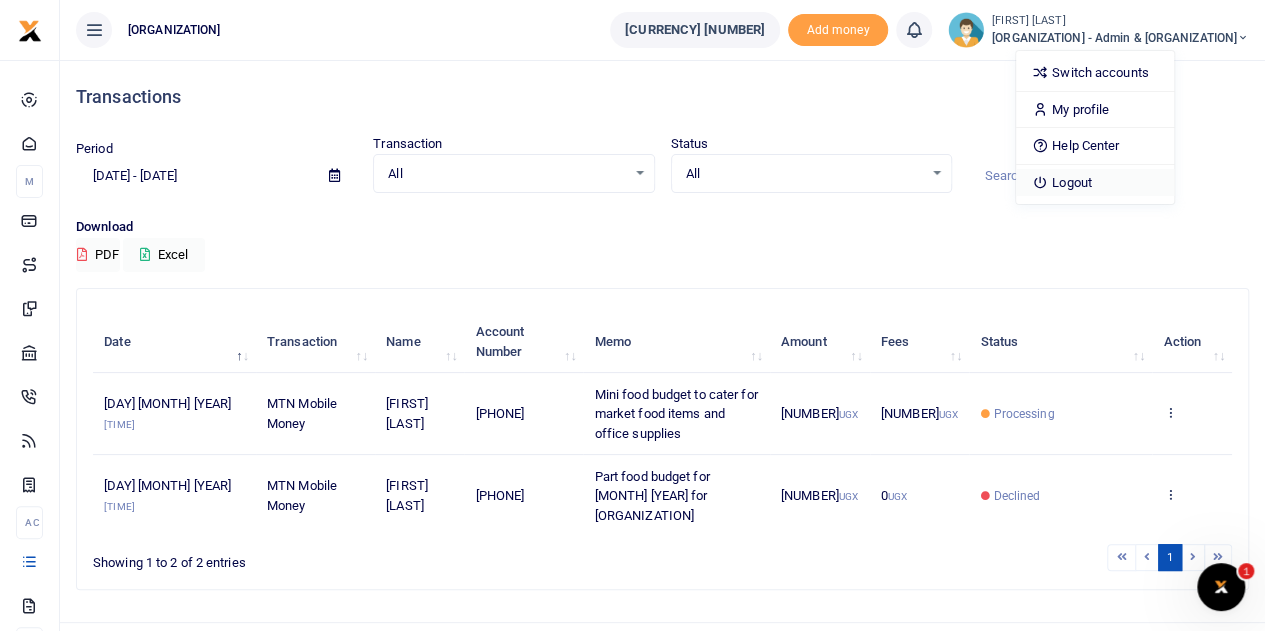 click on "Logout" at bounding box center [1095, 183] 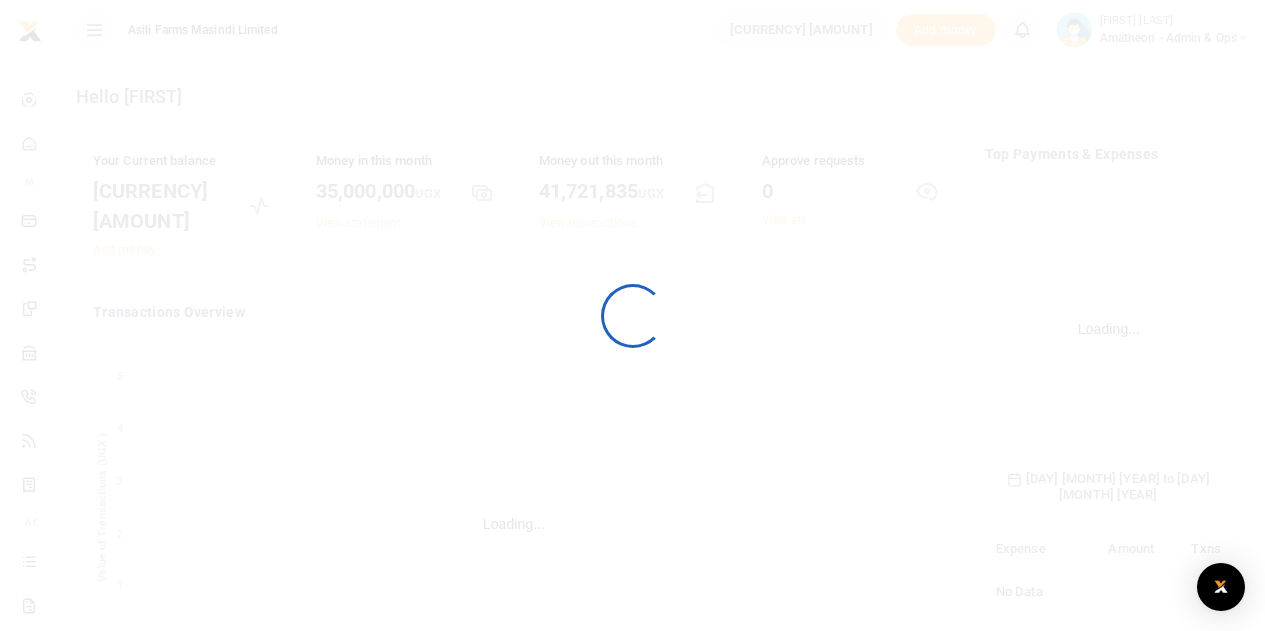 scroll, scrollTop: 0, scrollLeft: 0, axis: both 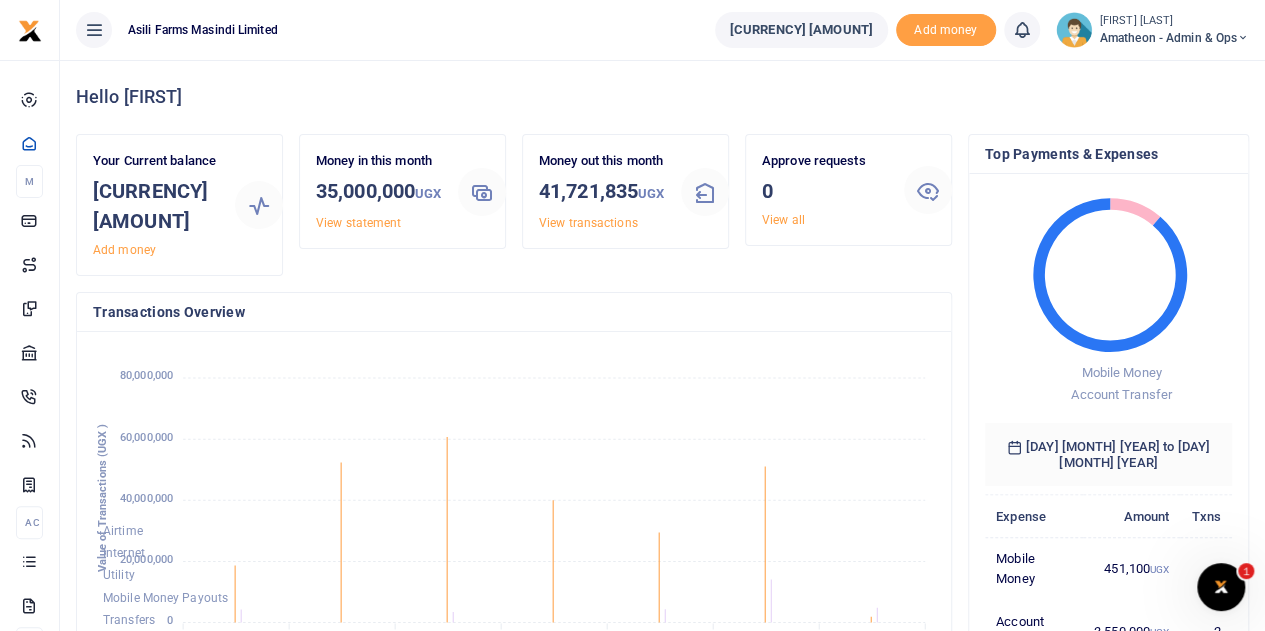 click at bounding box center (94, 30) 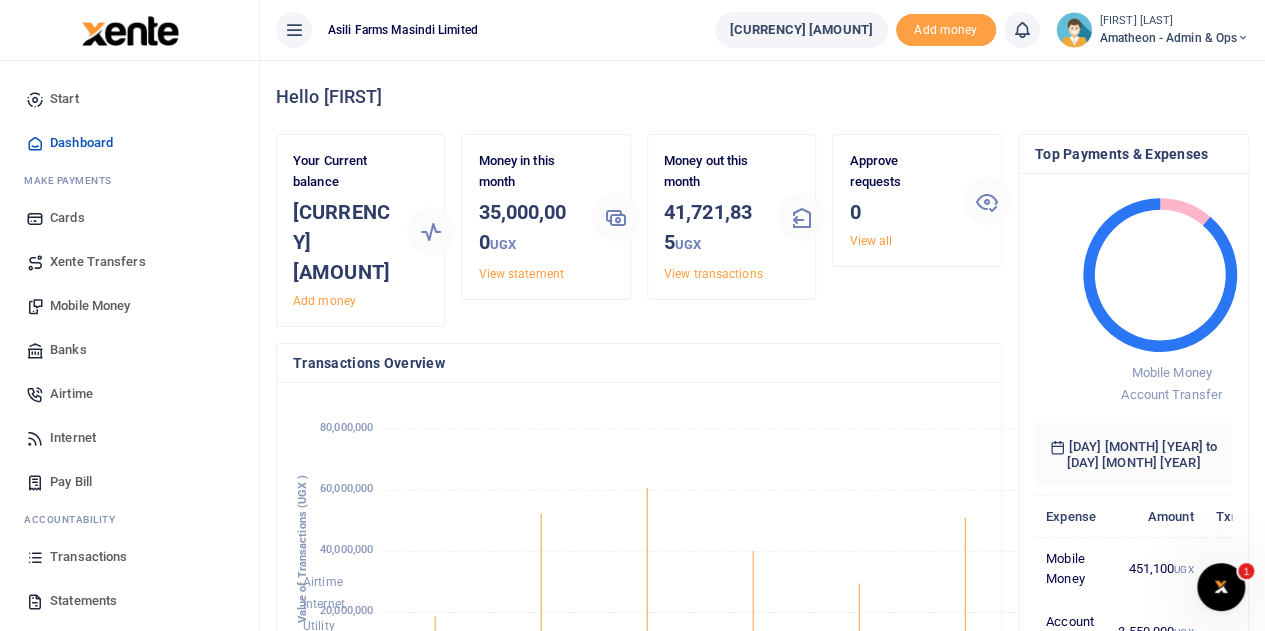 scroll, scrollTop: 314, scrollLeft: 677, axis: both 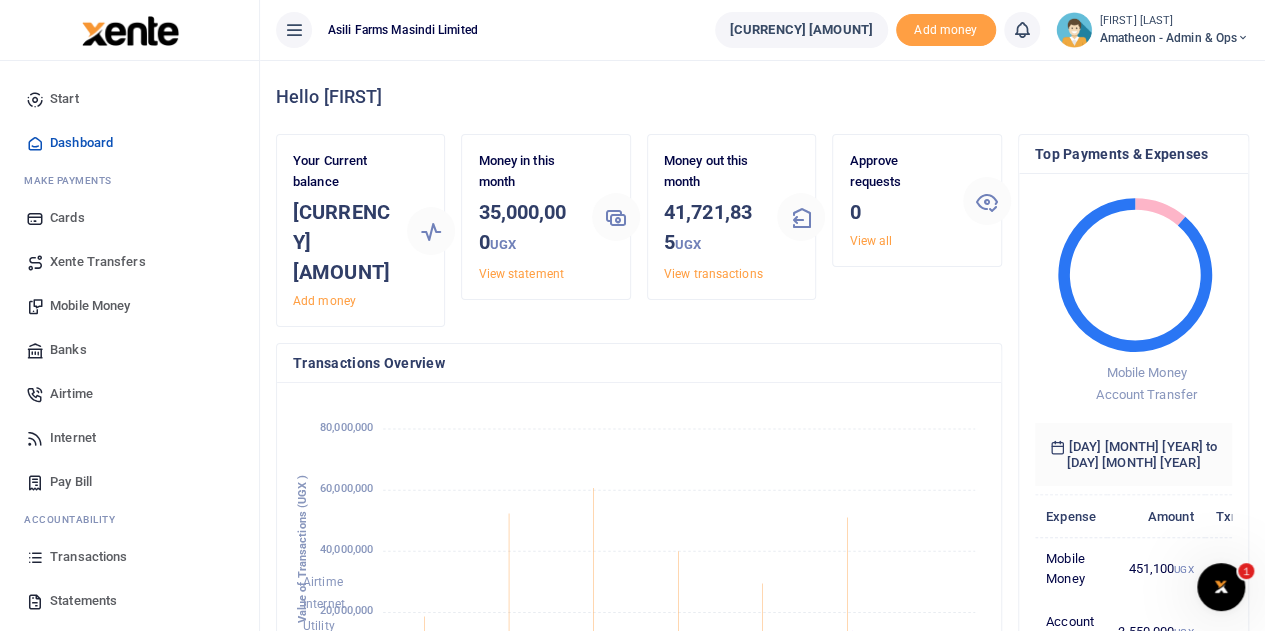 click on "Statements" at bounding box center [83, 601] 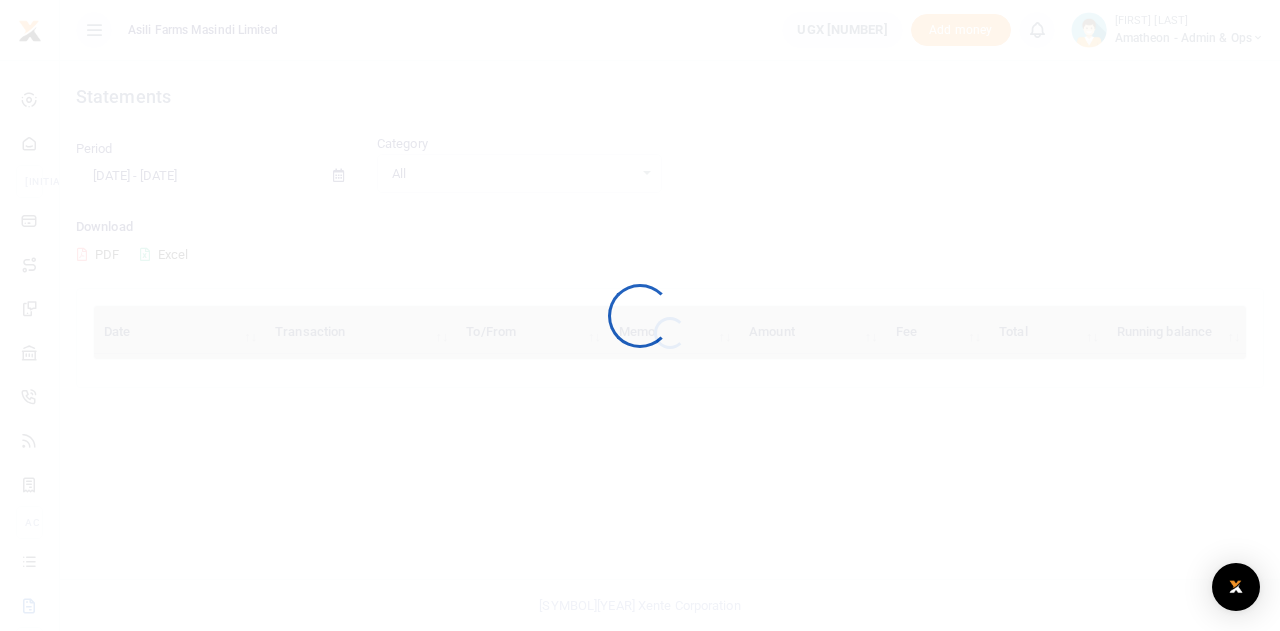 scroll, scrollTop: 0, scrollLeft: 0, axis: both 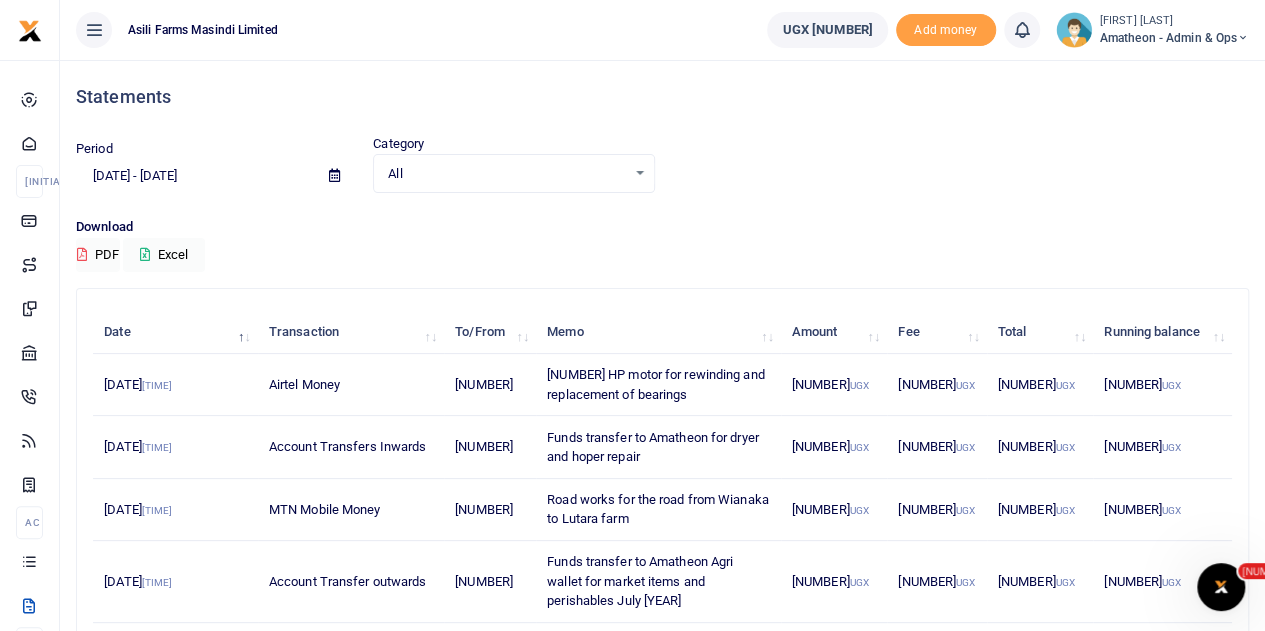 click at bounding box center (334, 175) 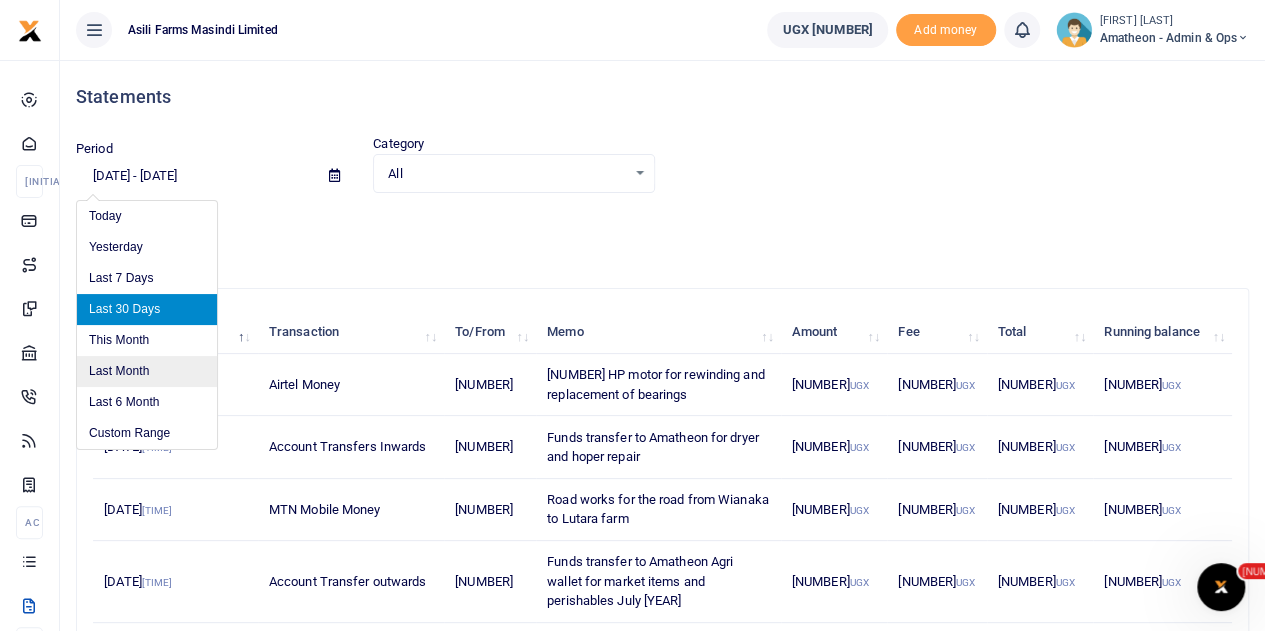 click on "Last Month" at bounding box center [147, 371] 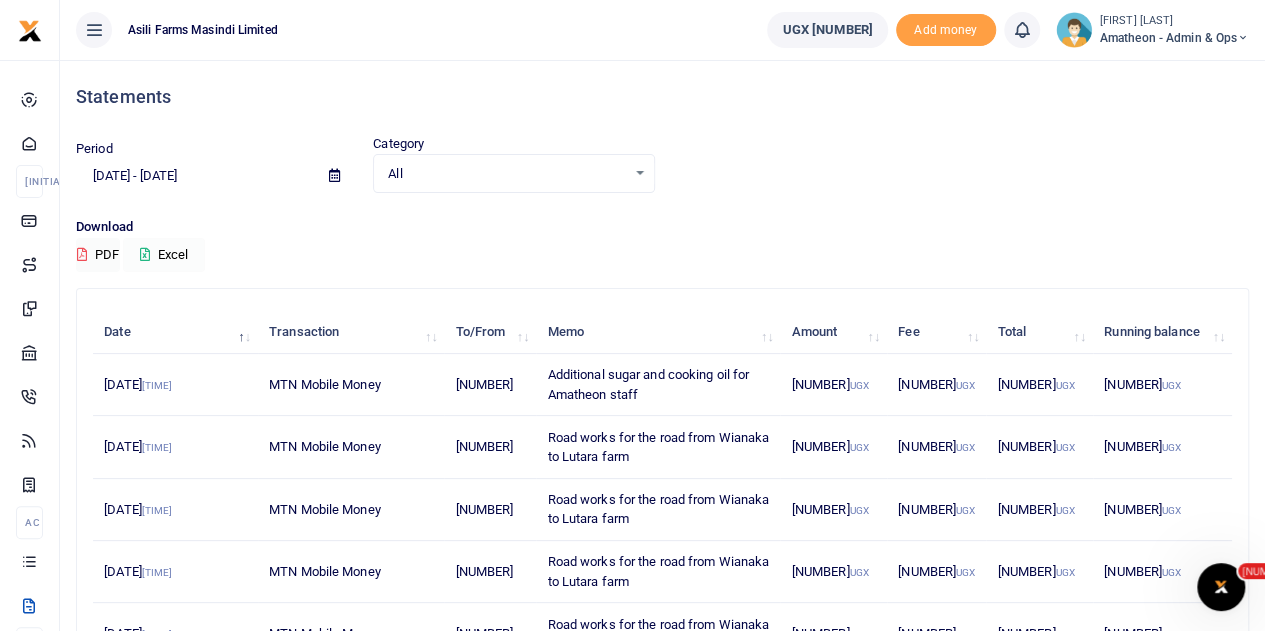 click on "Excel" at bounding box center (164, 255) 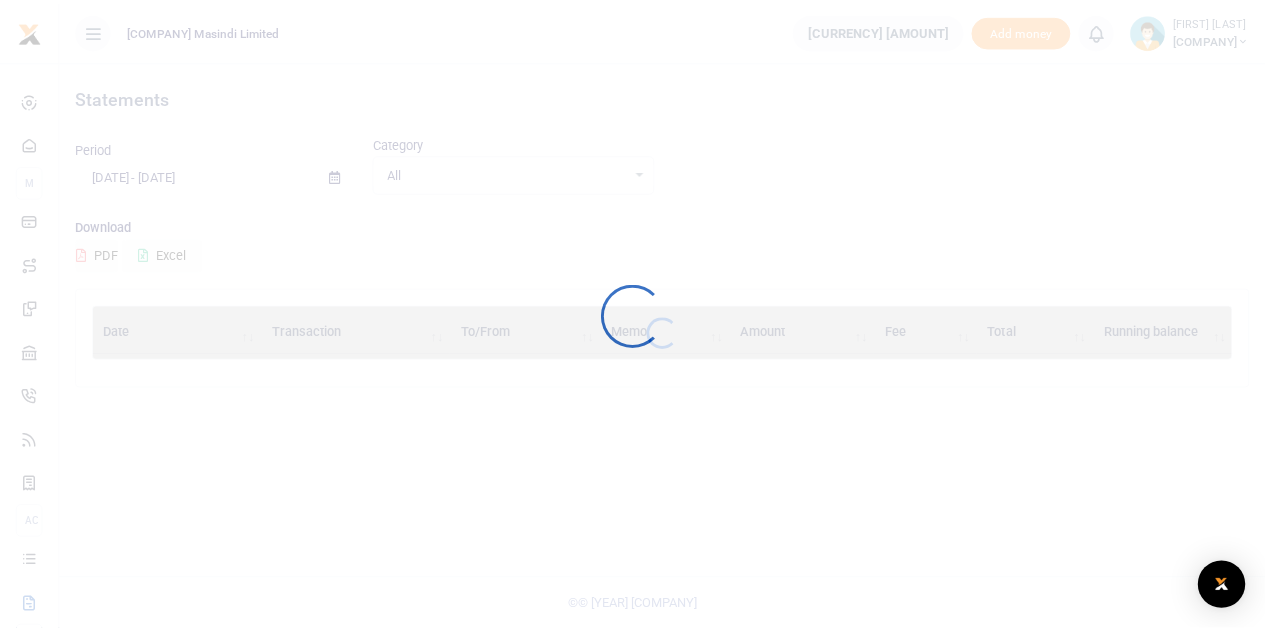 scroll, scrollTop: 0, scrollLeft: 0, axis: both 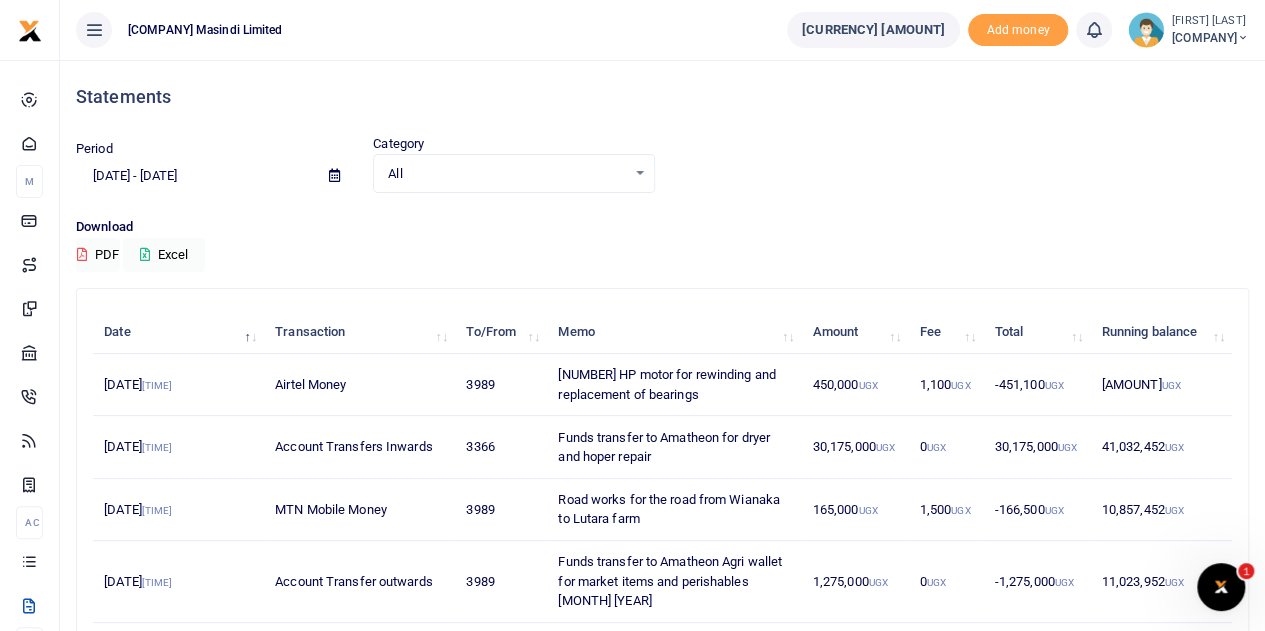 click on "Amatheon - Admin & Ops" at bounding box center [1210, 38] 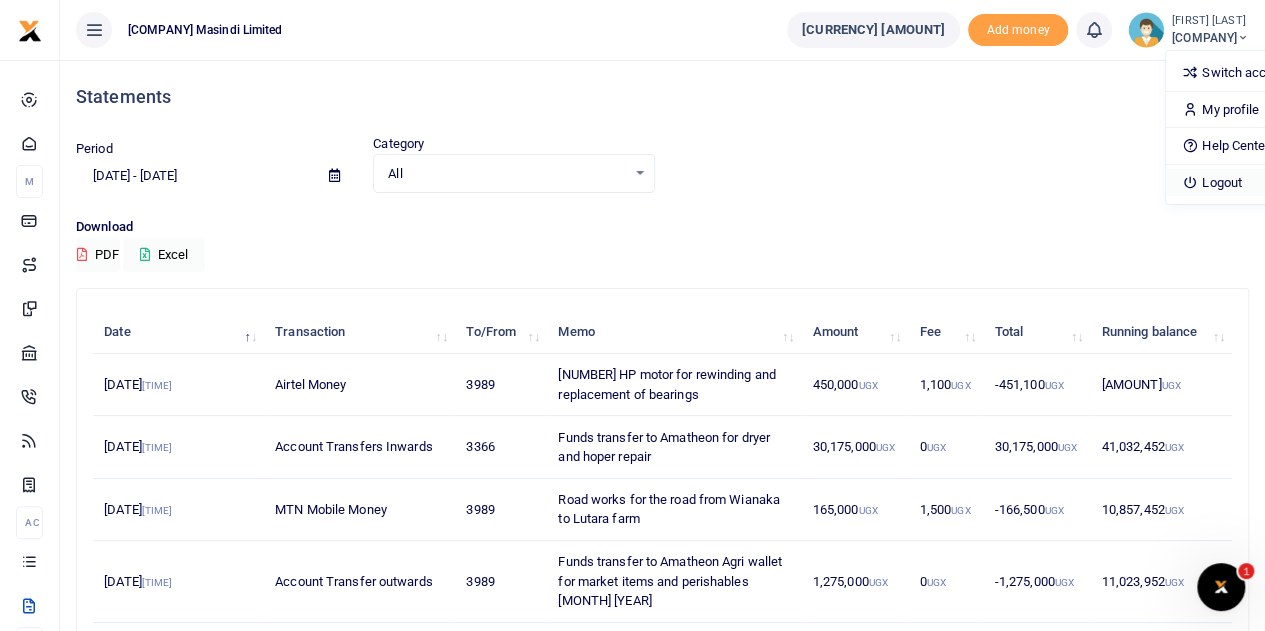 click on "Logout" at bounding box center (1245, 183) 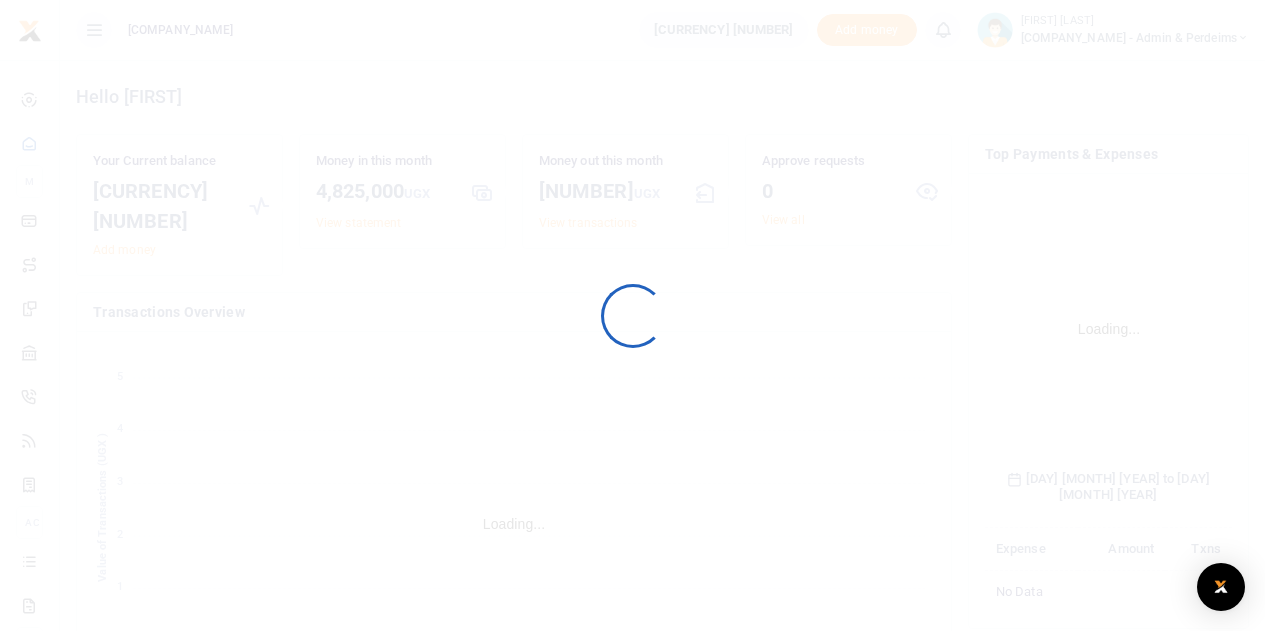 scroll, scrollTop: 0, scrollLeft: 0, axis: both 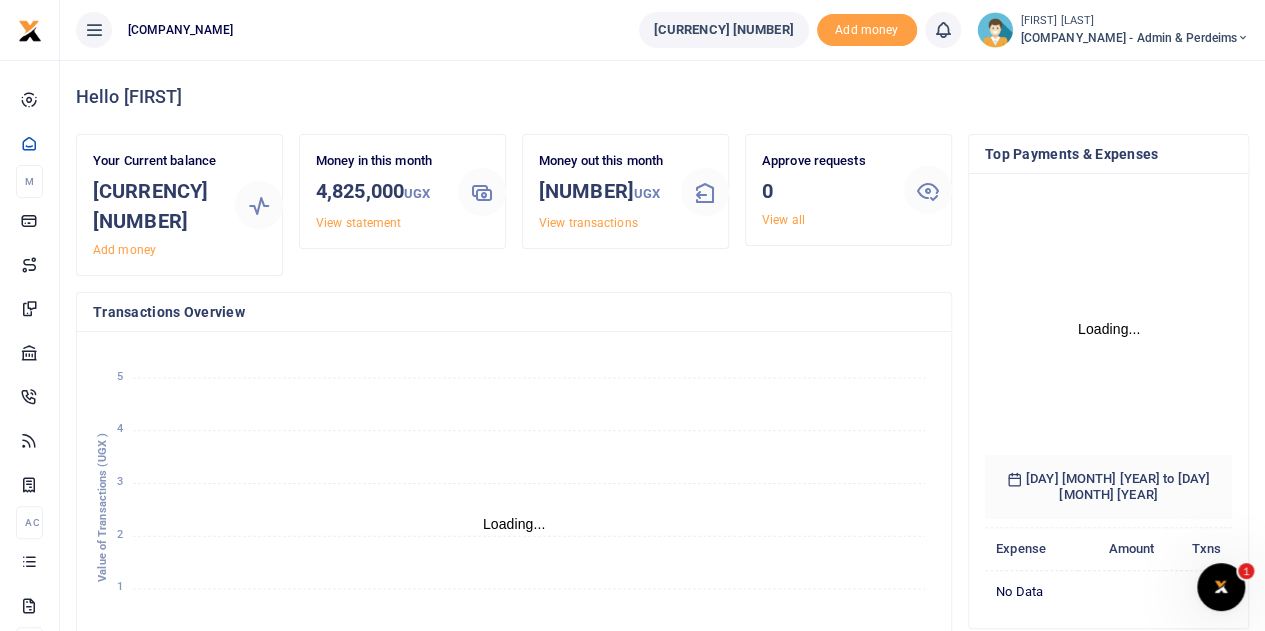 click at bounding box center (94, 30) 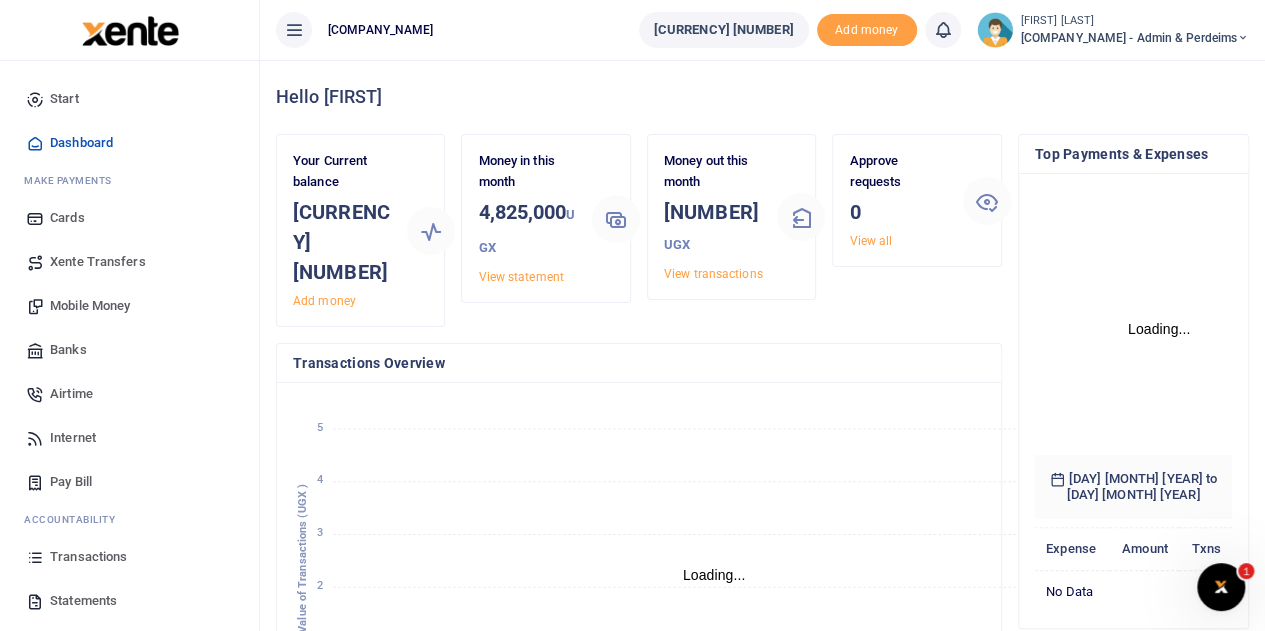 scroll, scrollTop: 314, scrollLeft: 677, axis: both 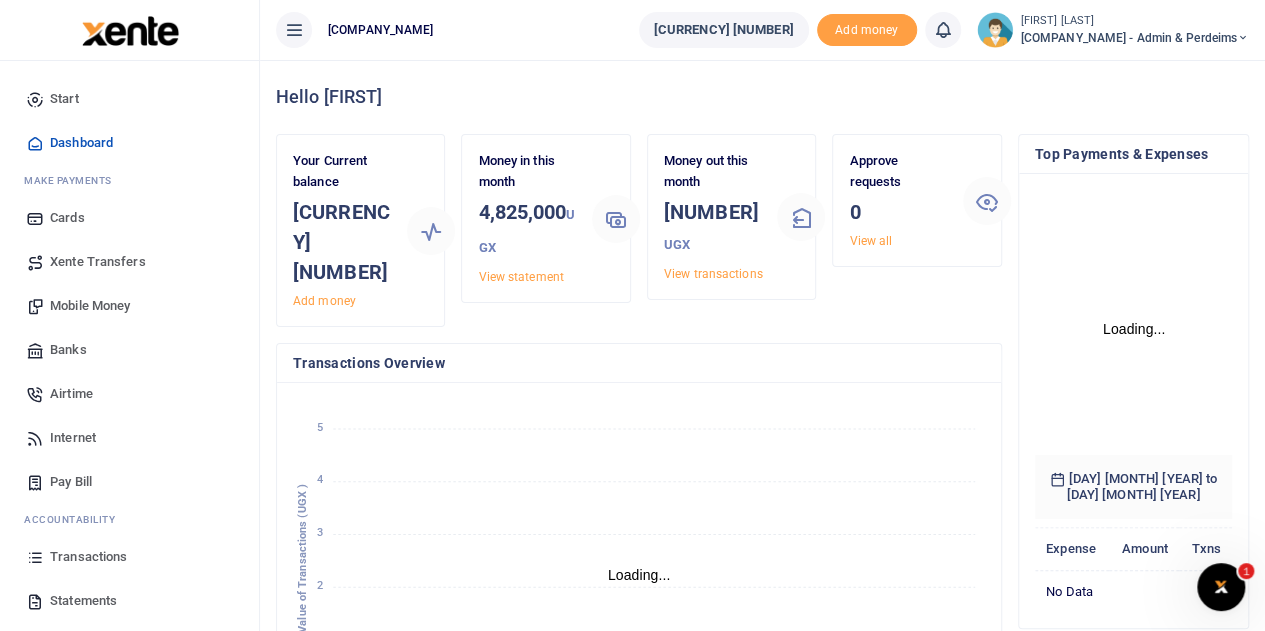 click on "Transactions" at bounding box center [88, 557] 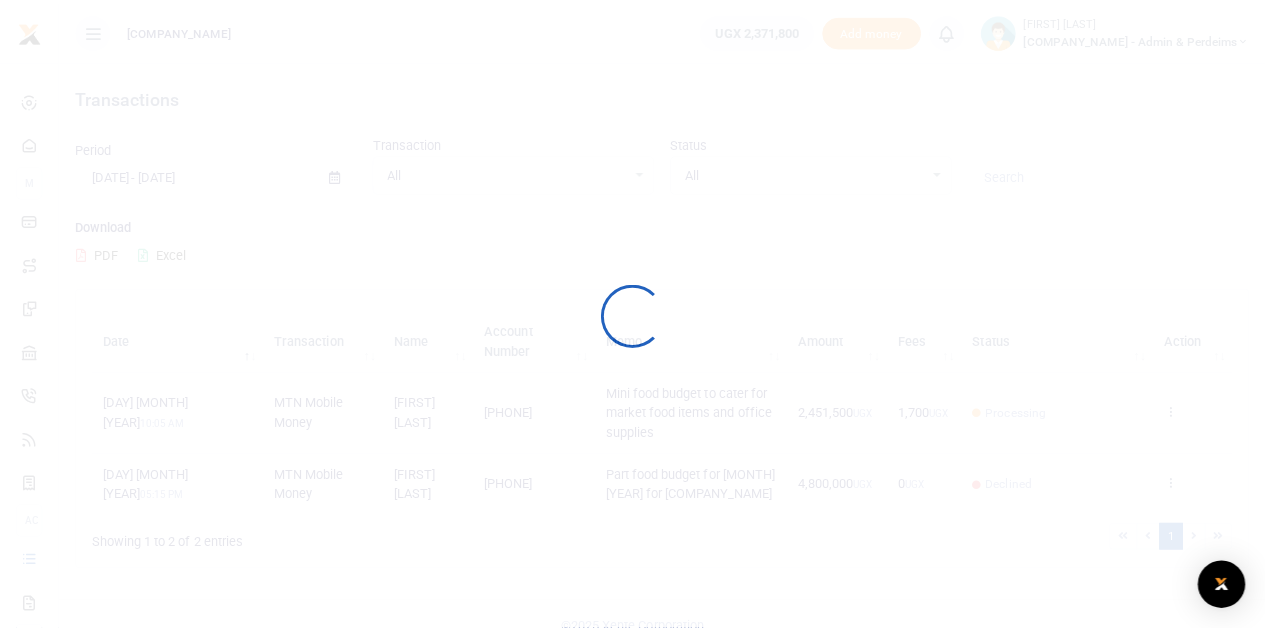 scroll, scrollTop: 0, scrollLeft: 0, axis: both 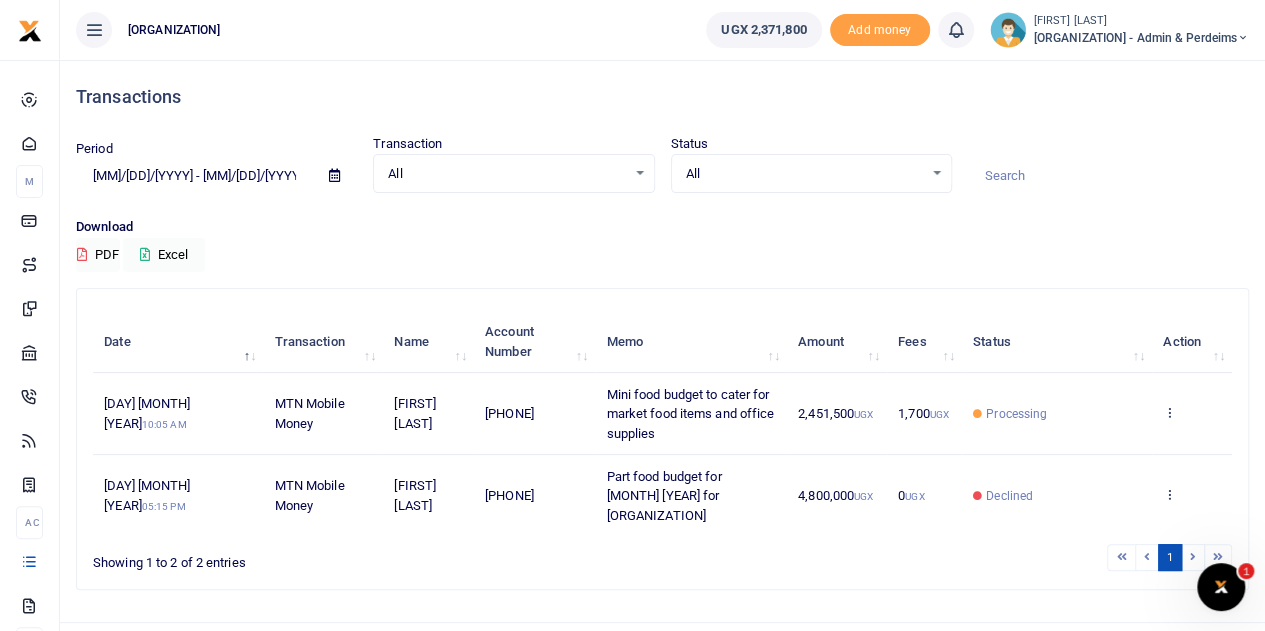 click on "[FIRST] [LAST]" at bounding box center (1141, 21) 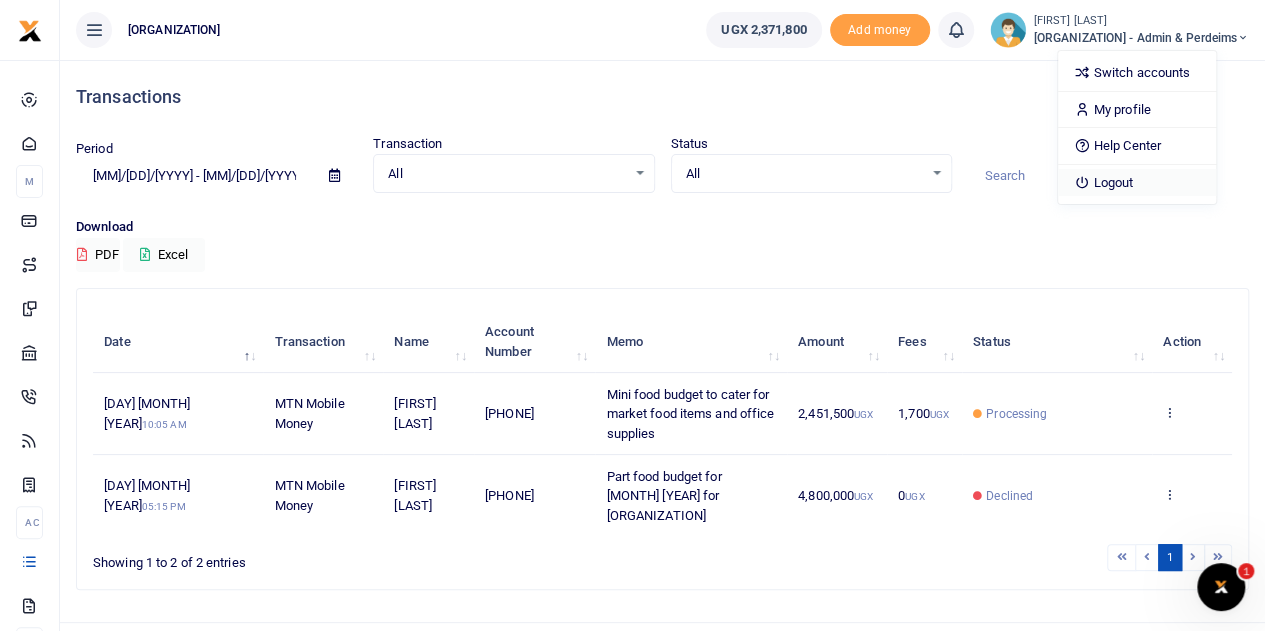 click on "Logout" at bounding box center [1137, 183] 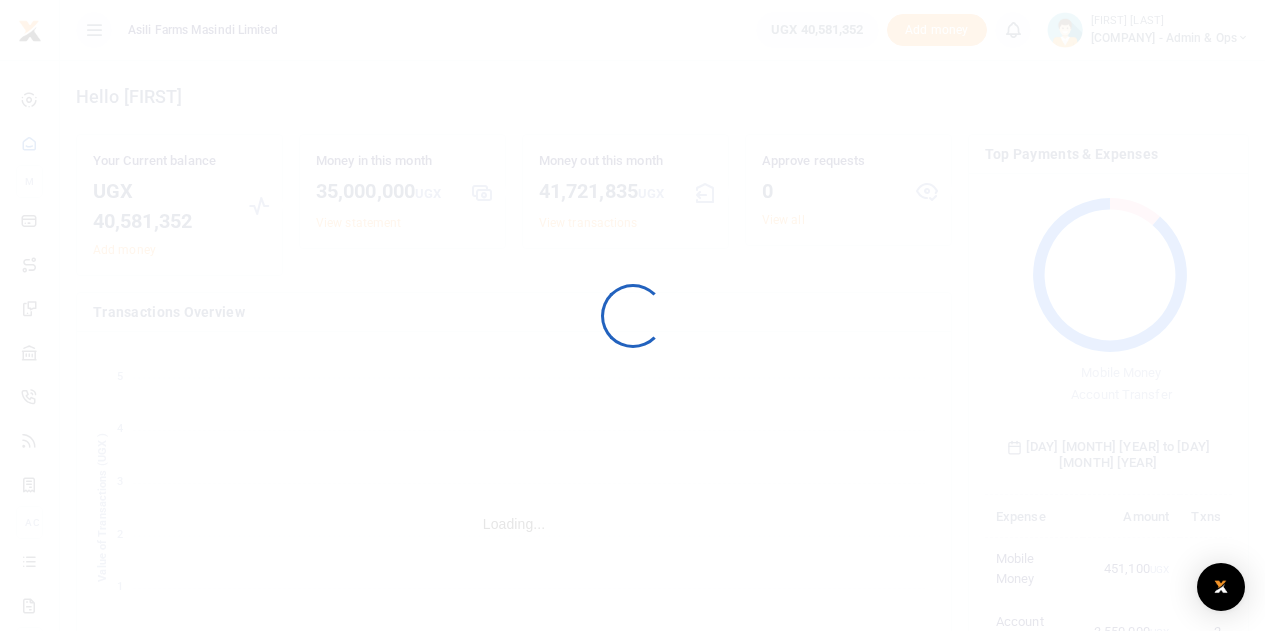 scroll, scrollTop: 0, scrollLeft: 0, axis: both 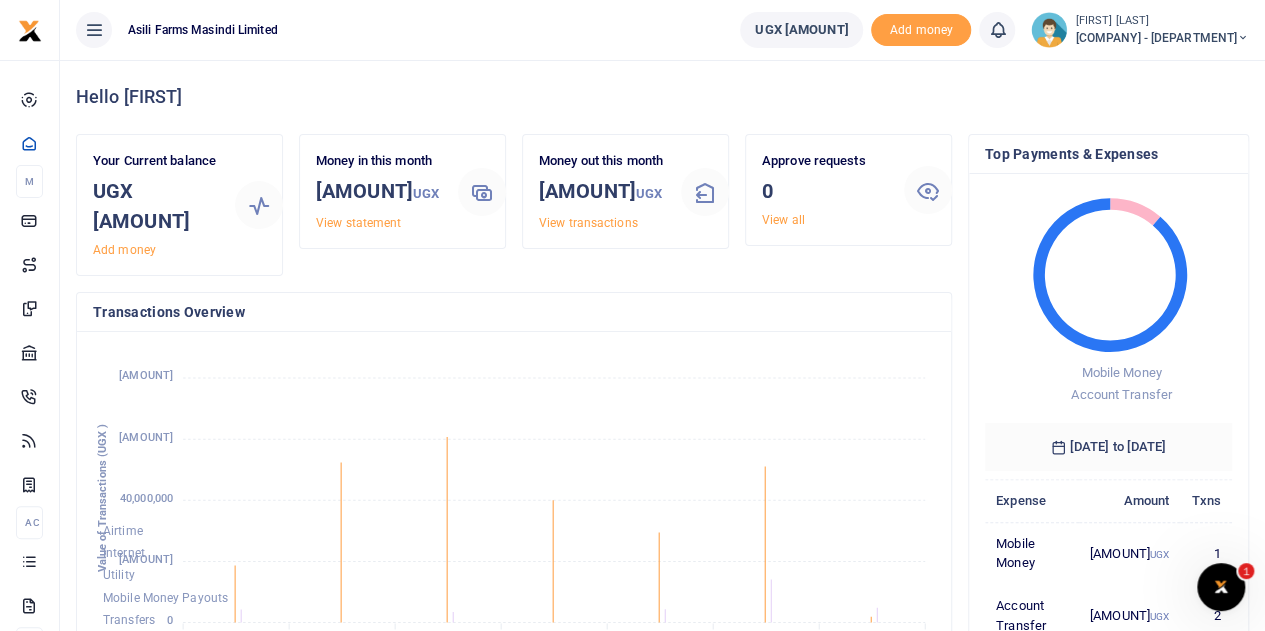 click on "[PERSON]" at bounding box center (1162, 21) 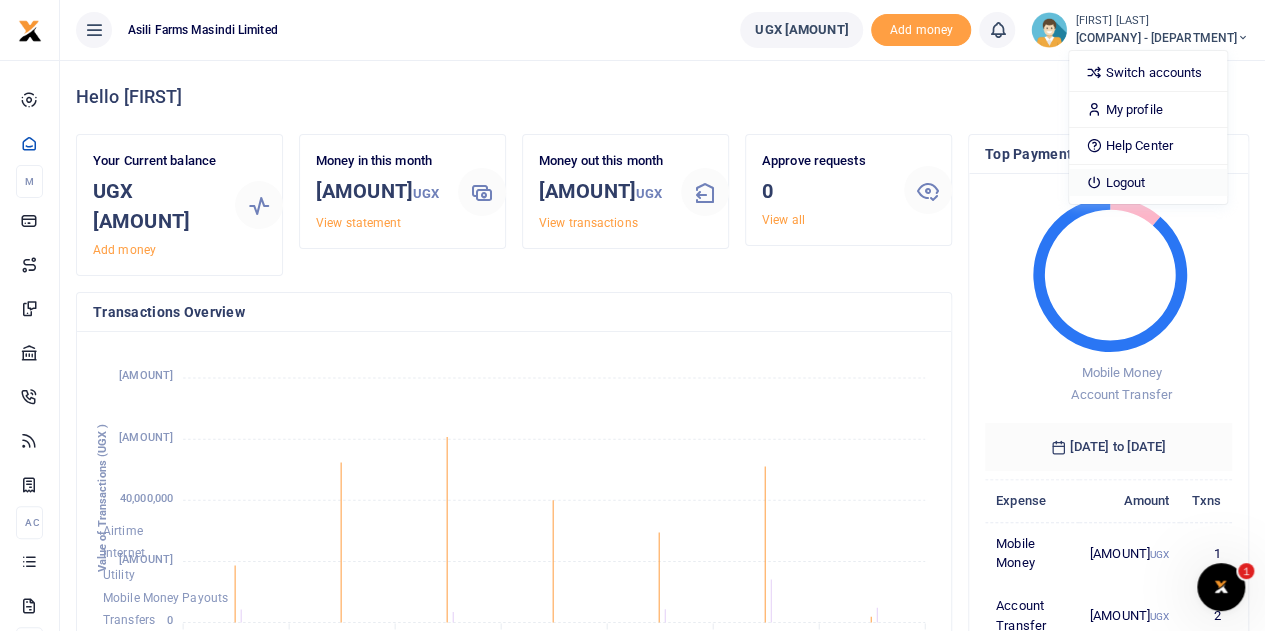 click on "Logout" at bounding box center (1148, 183) 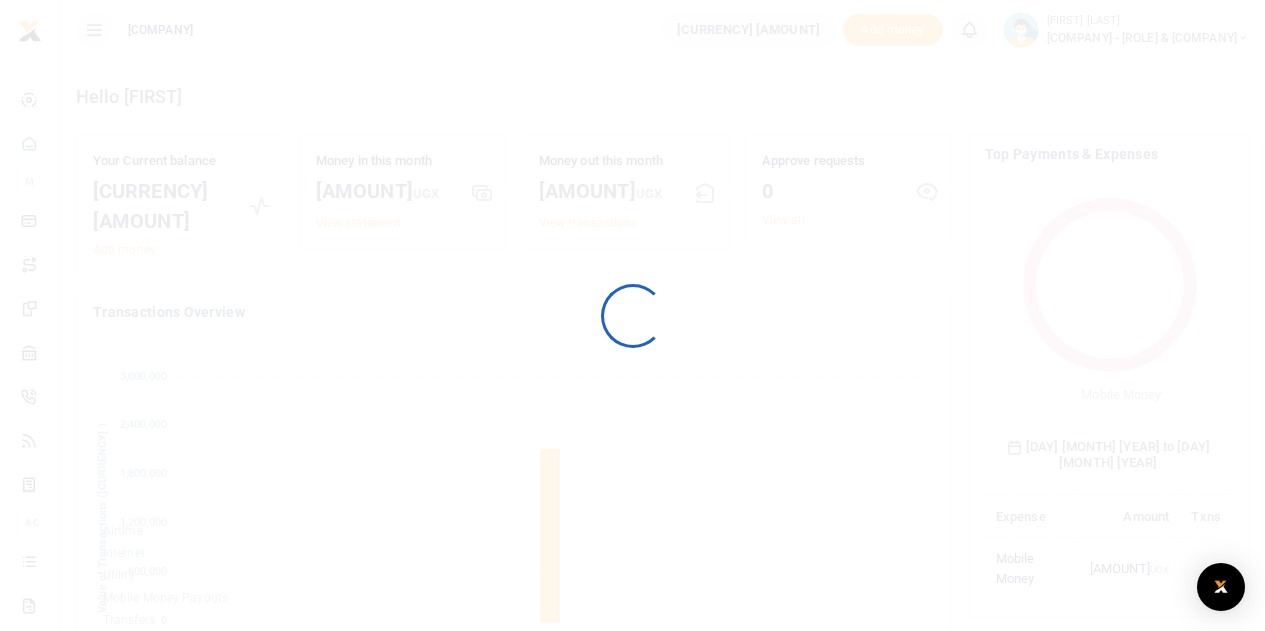 scroll, scrollTop: 0, scrollLeft: 0, axis: both 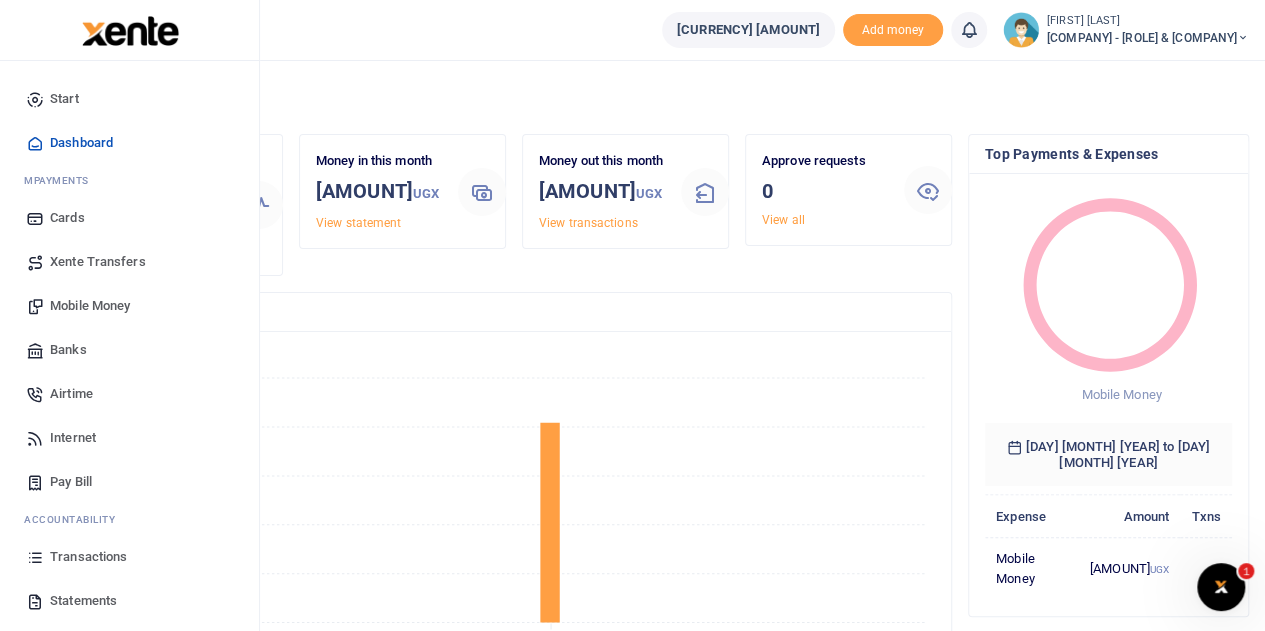 click on "Transactions" at bounding box center (88, 557) 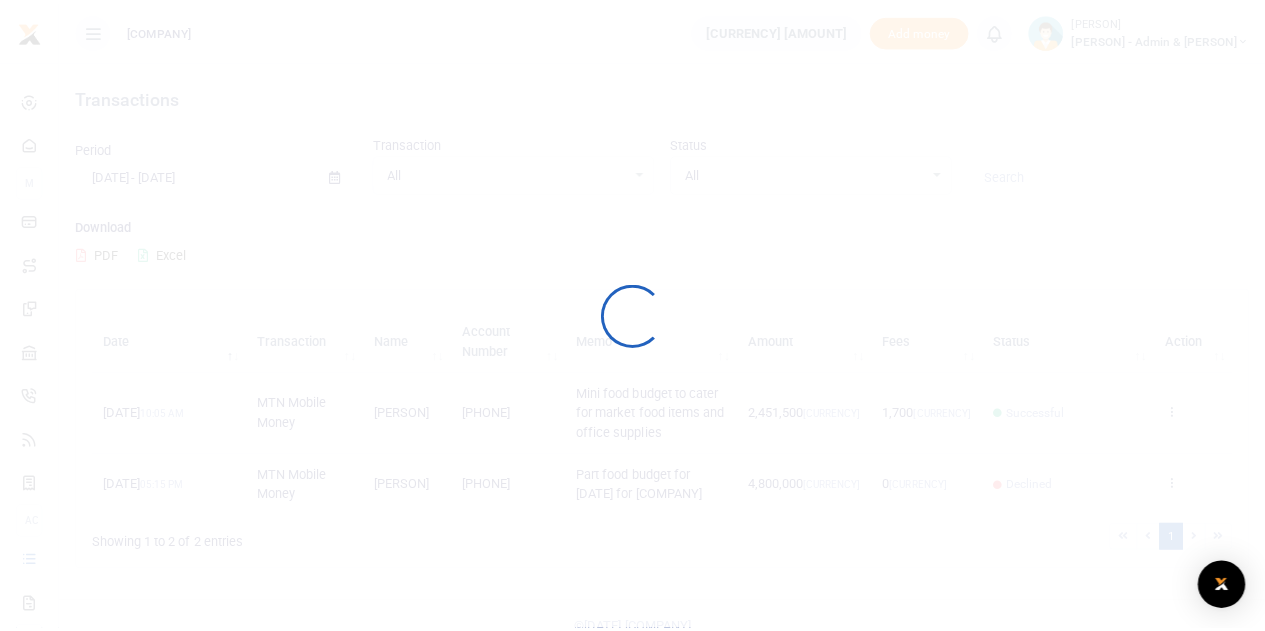 scroll, scrollTop: 0, scrollLeft: 0, axis: both 